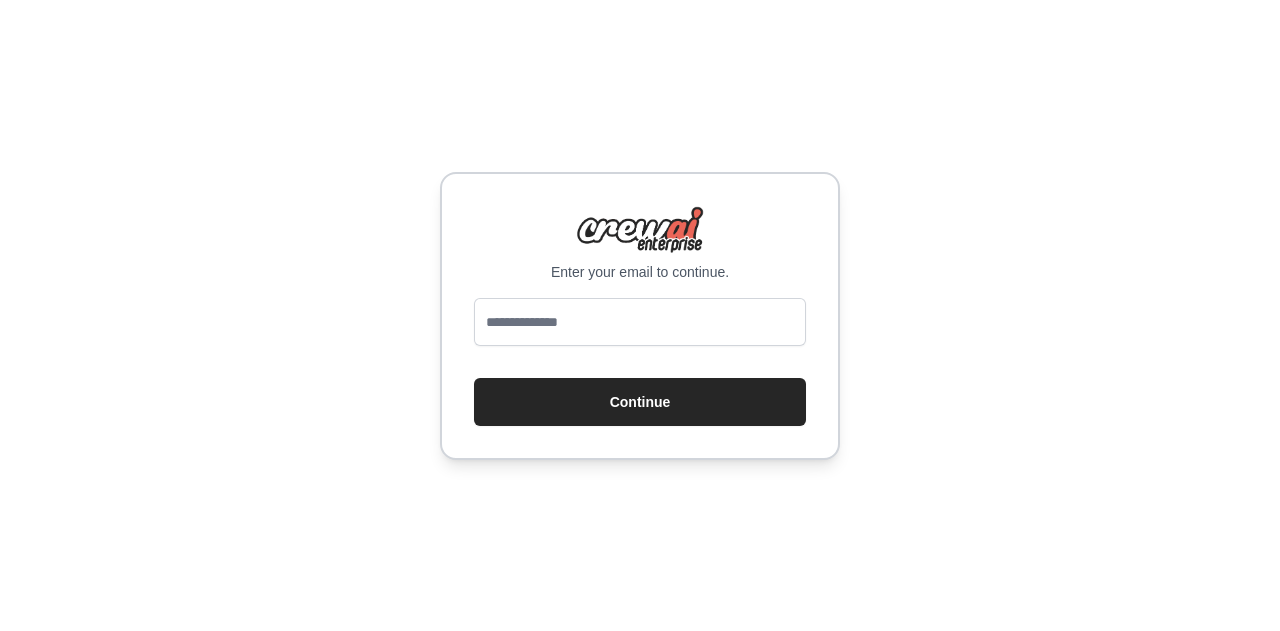 scroll, scrollTop: 0, scrollLeft: 0, axis: both 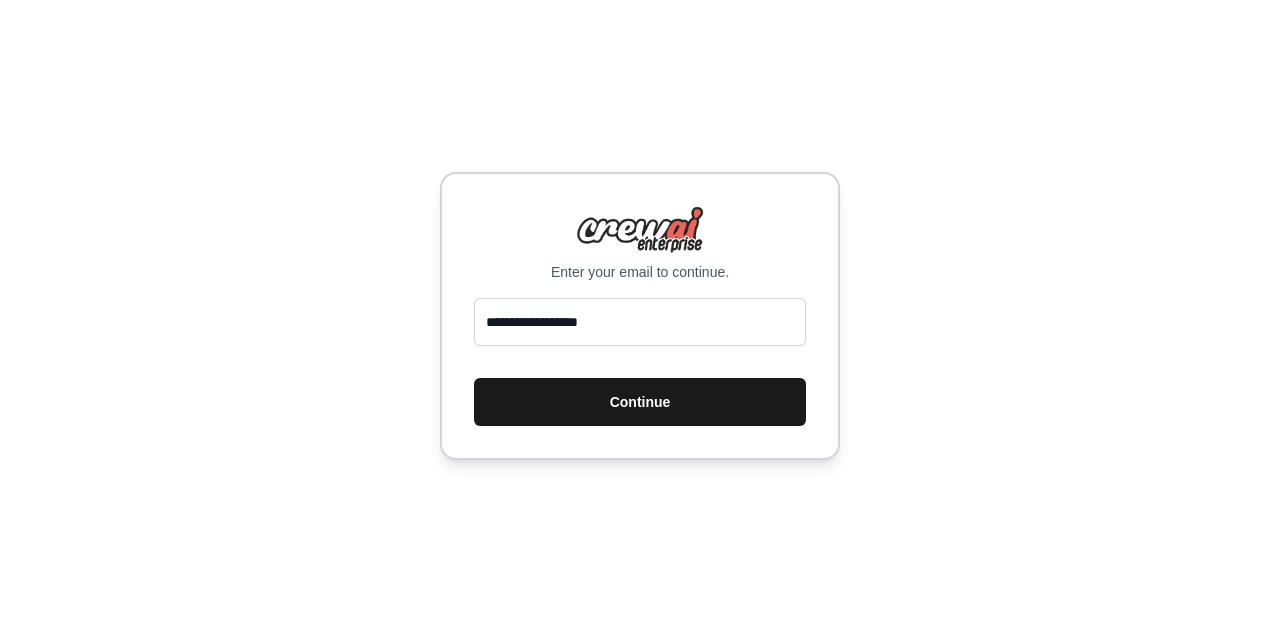 click on "Continue" at bounding box center (640, 402) 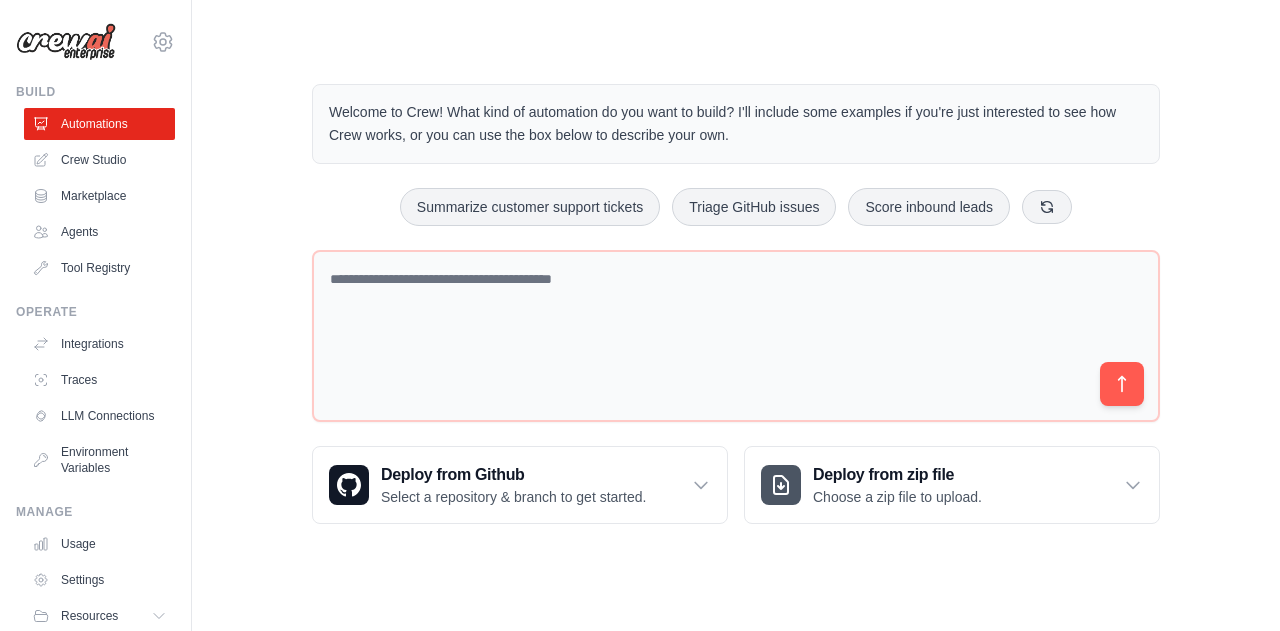 scroll, scrollTop: 0, scrollLeft: 0, axis: both 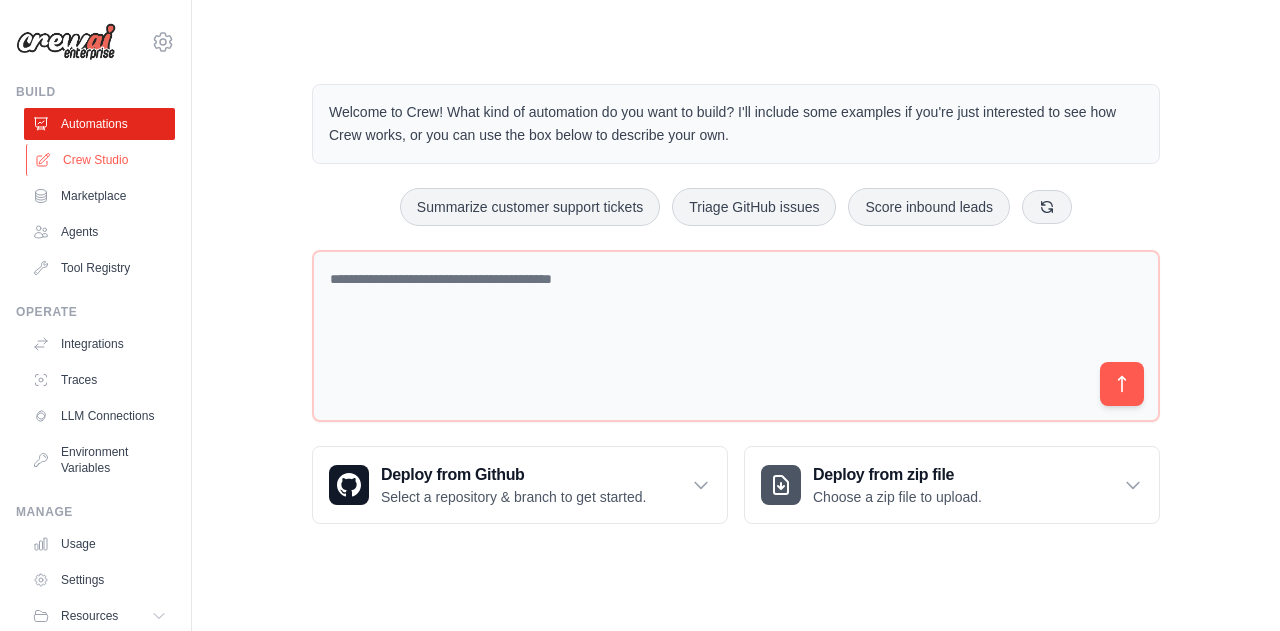click on "Crew Studio" at bounding box center (101, 160) 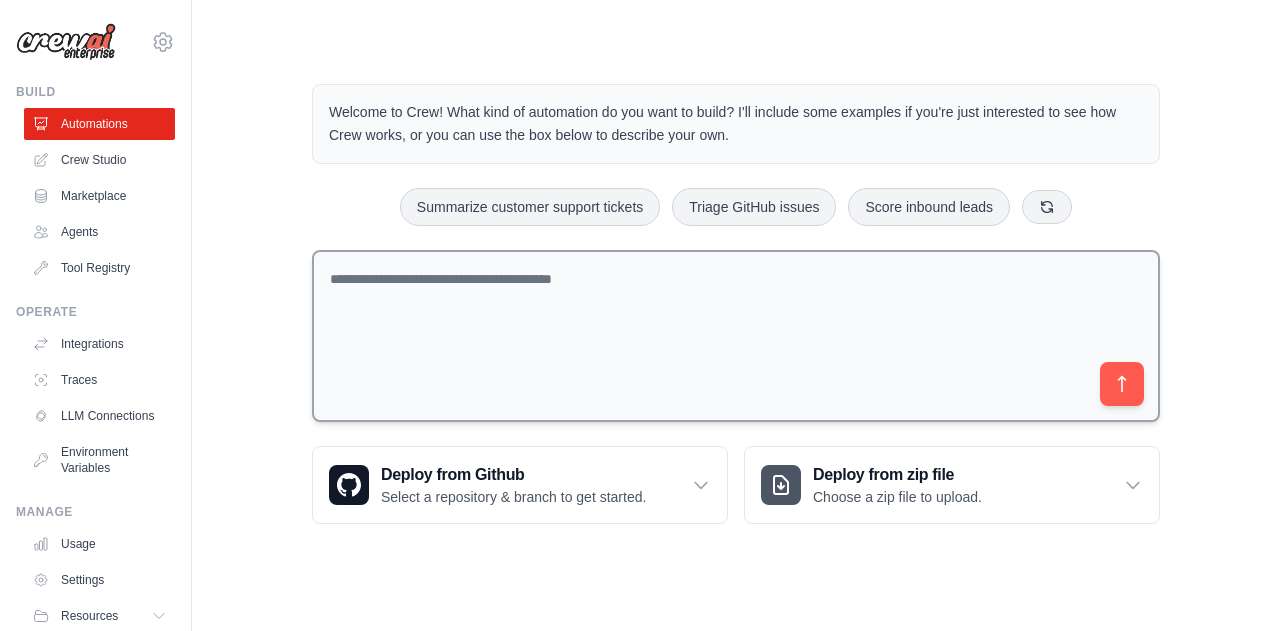 scroll, scrollTop: 0, scrollLeft: 0, axis: both 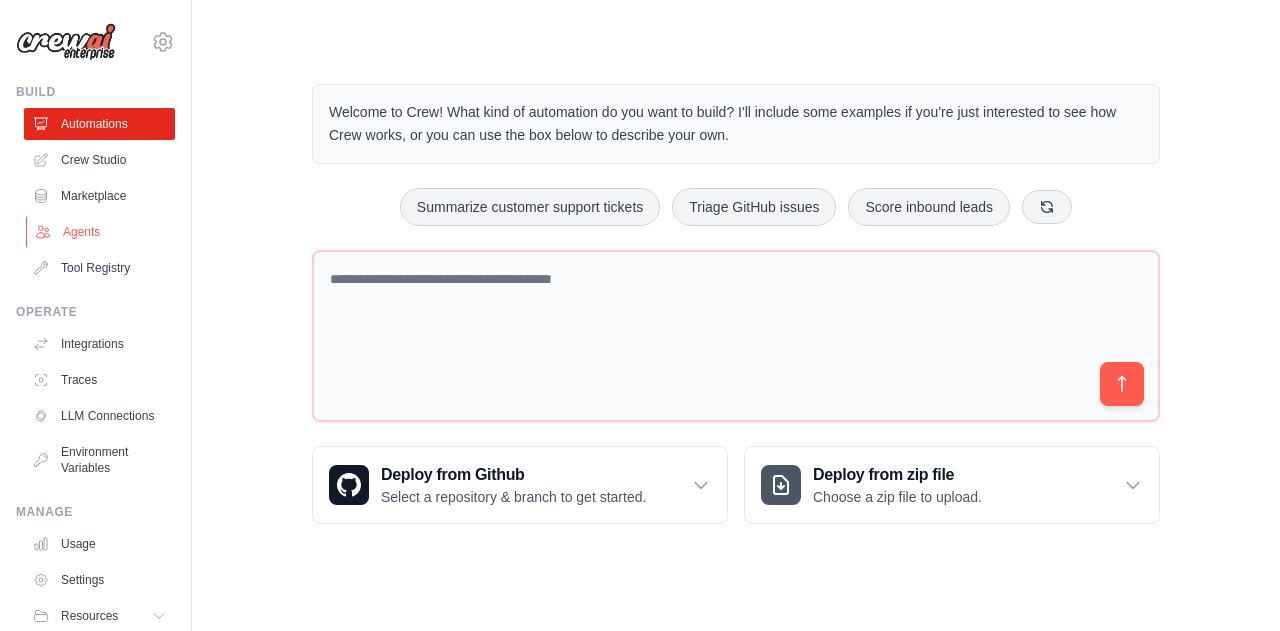 click on "Agents" at bounding box center (101, 232) 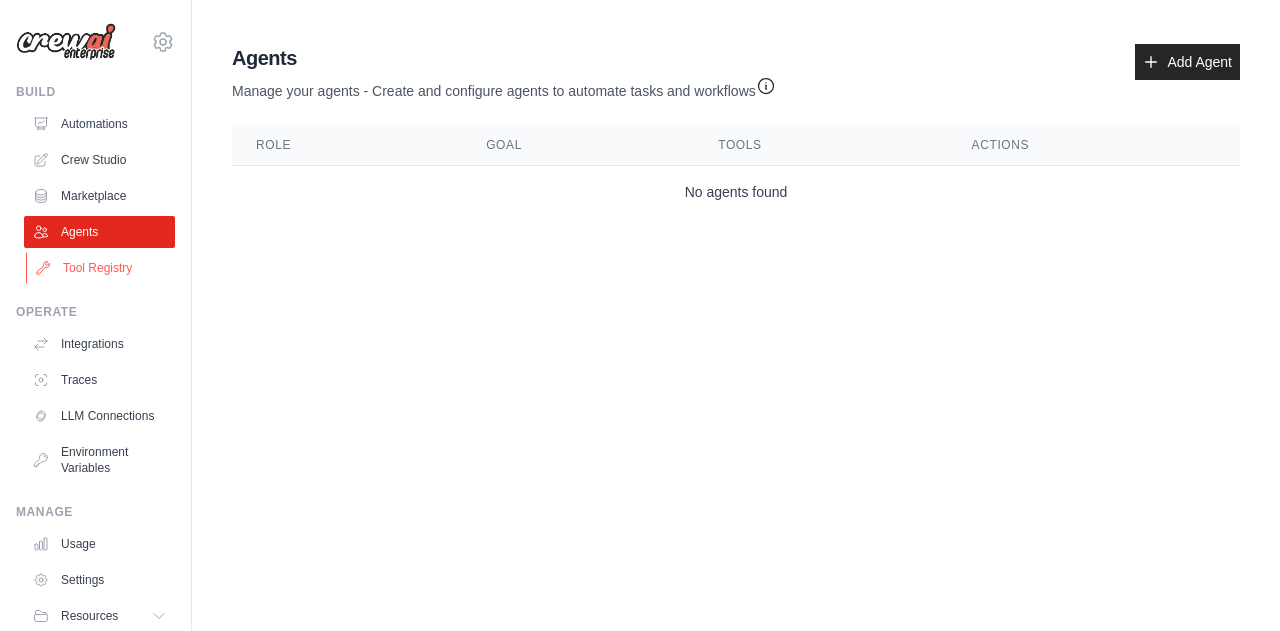 click on "Tool Registry" at bounding box center (101, 268) 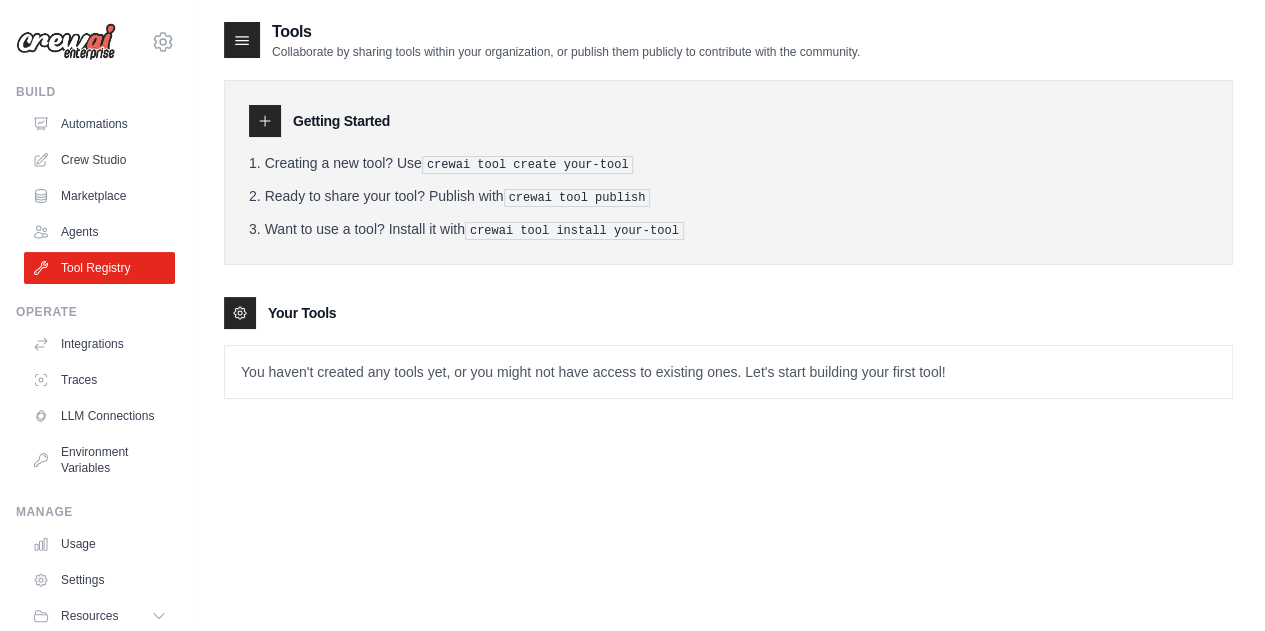 click 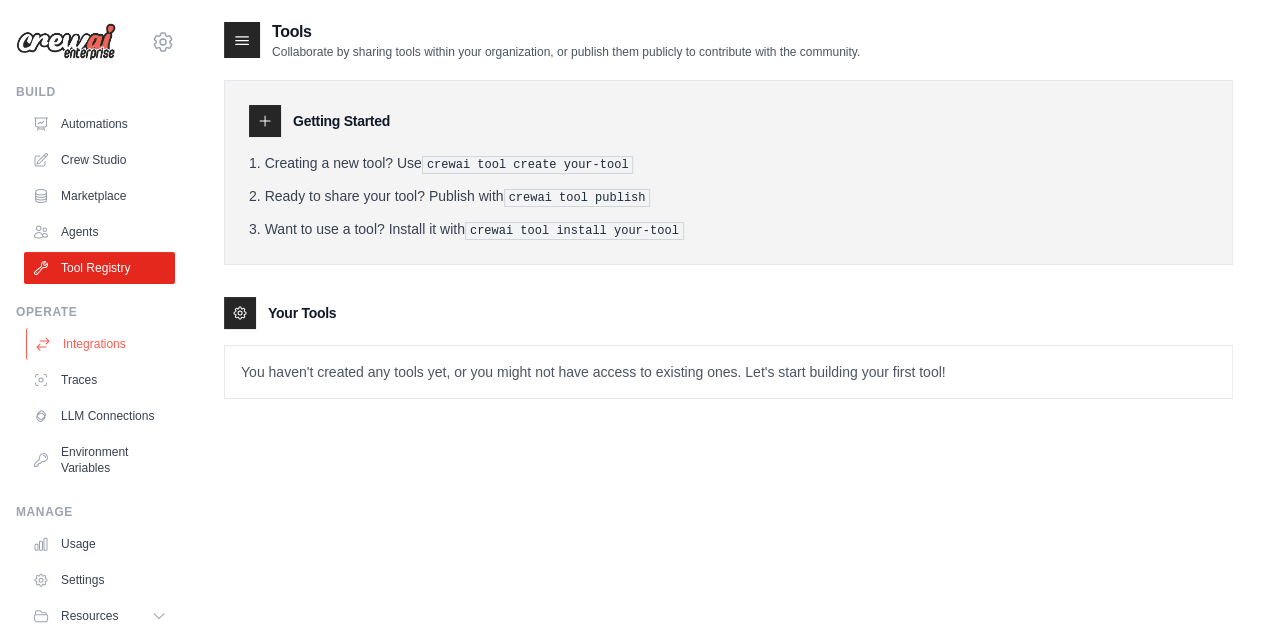 click on "Integrations" at bounding box center [101, 344] 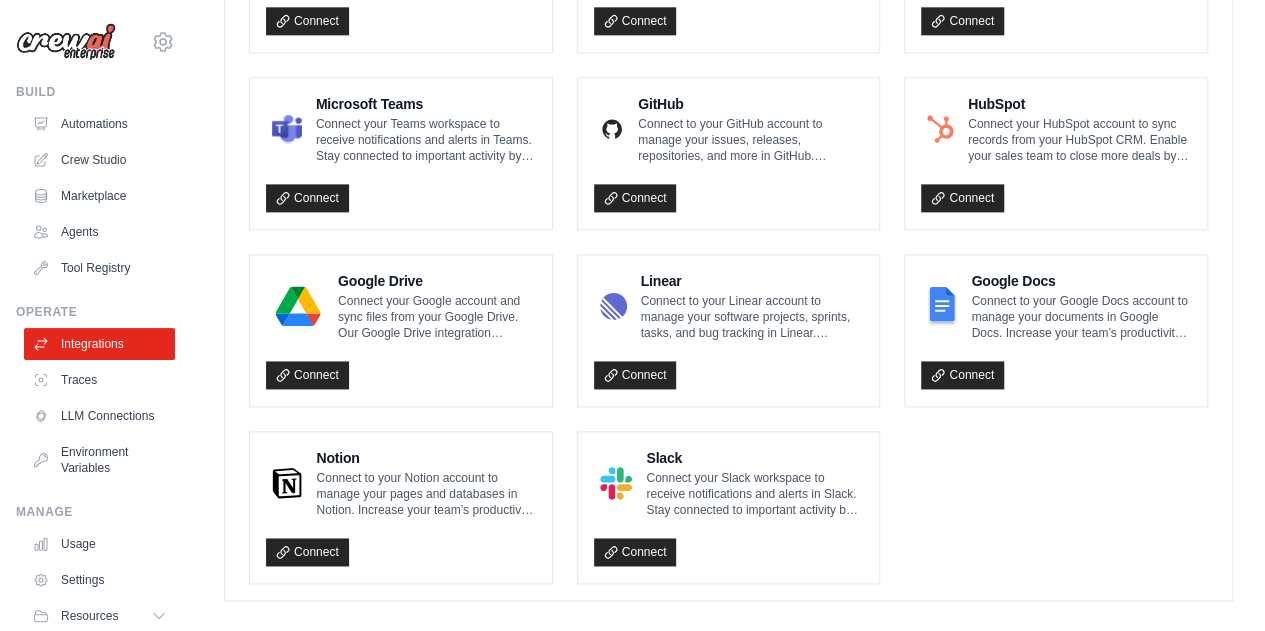 scroll, scrollTop: 1241, scrollLeft: 0, axis: vertical 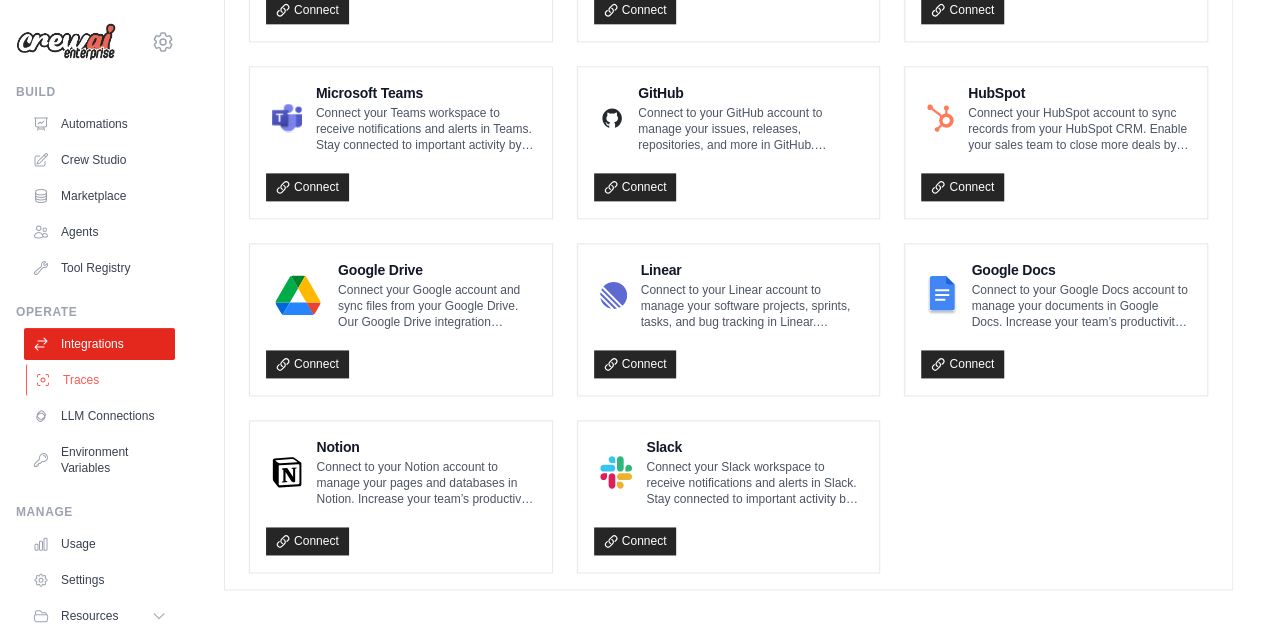 click on "Traces" at bounding box center (101, 380) 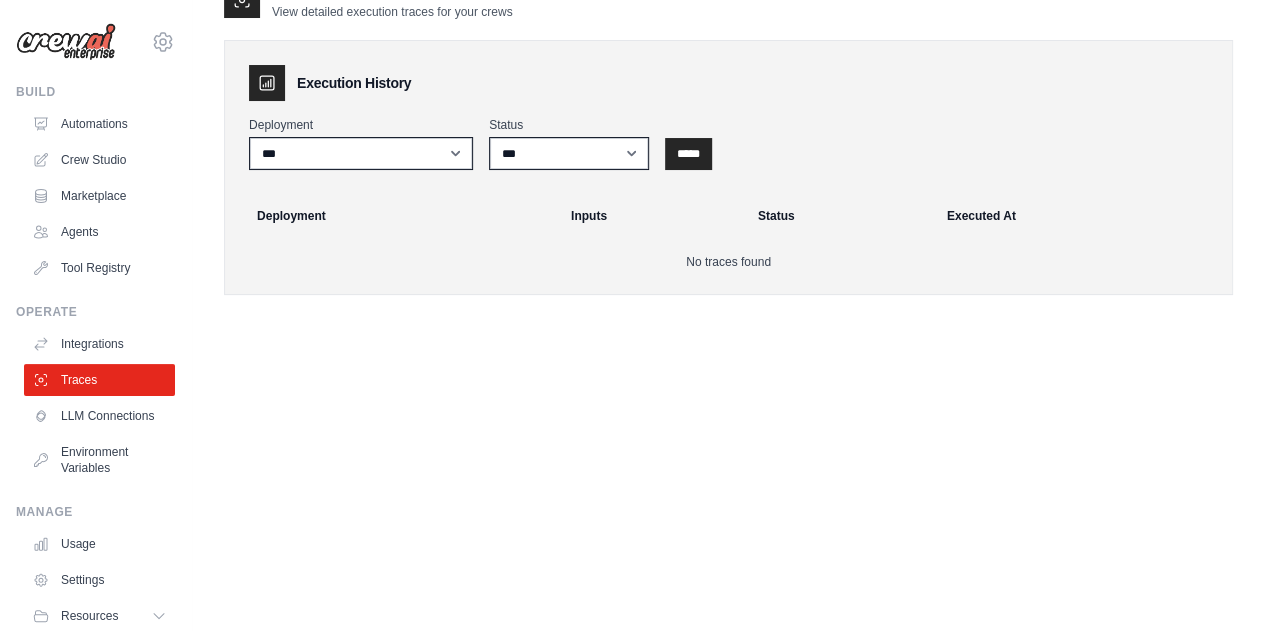 scroll, scrollTop: 0, scrollLeft: 0, axis: both 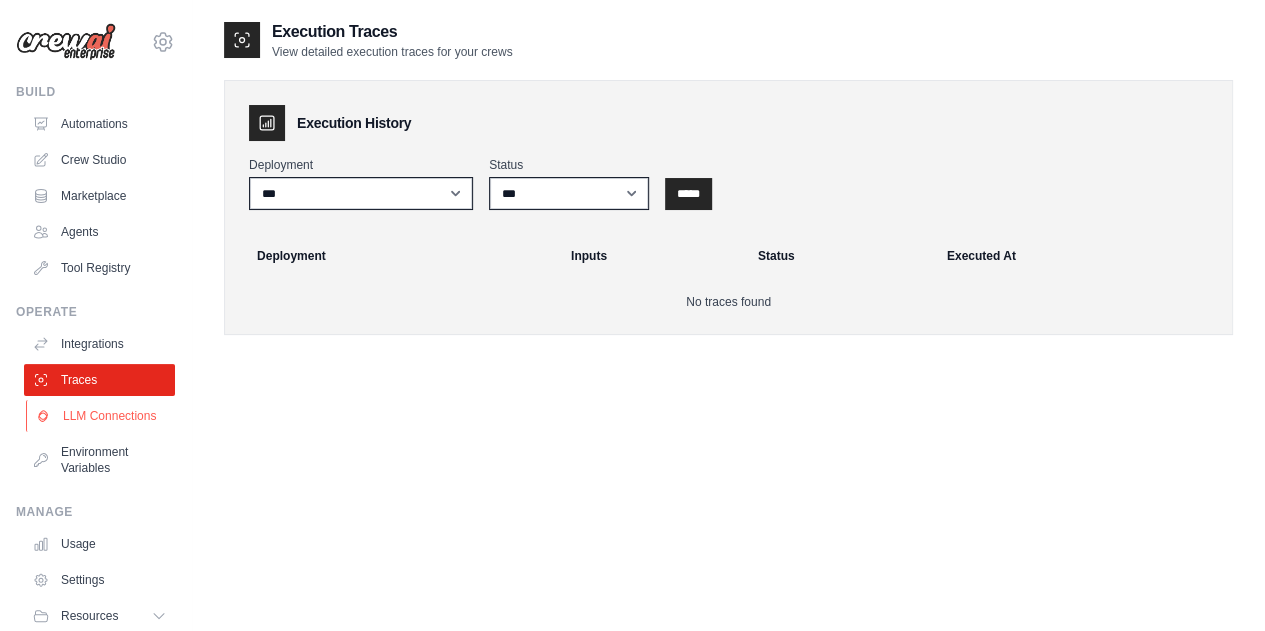 click on "LLM Connections" at bounding box center (101, 416) 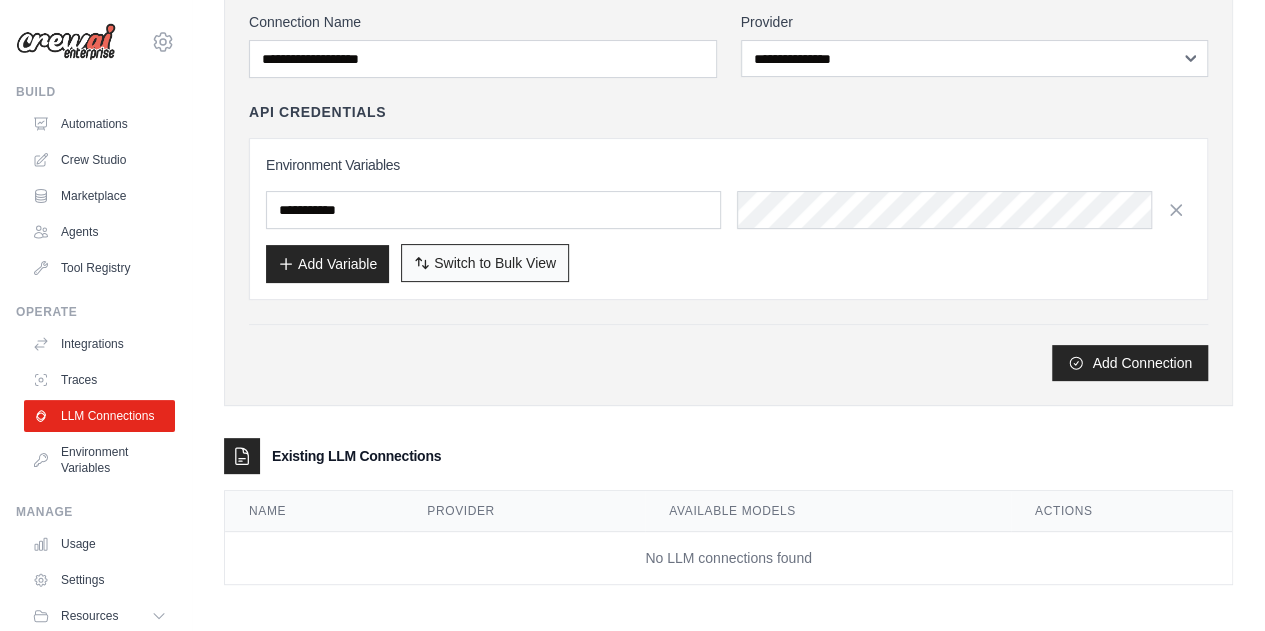 scroll, scrollTop: 146, scrollLeft: 0, axis: vertical 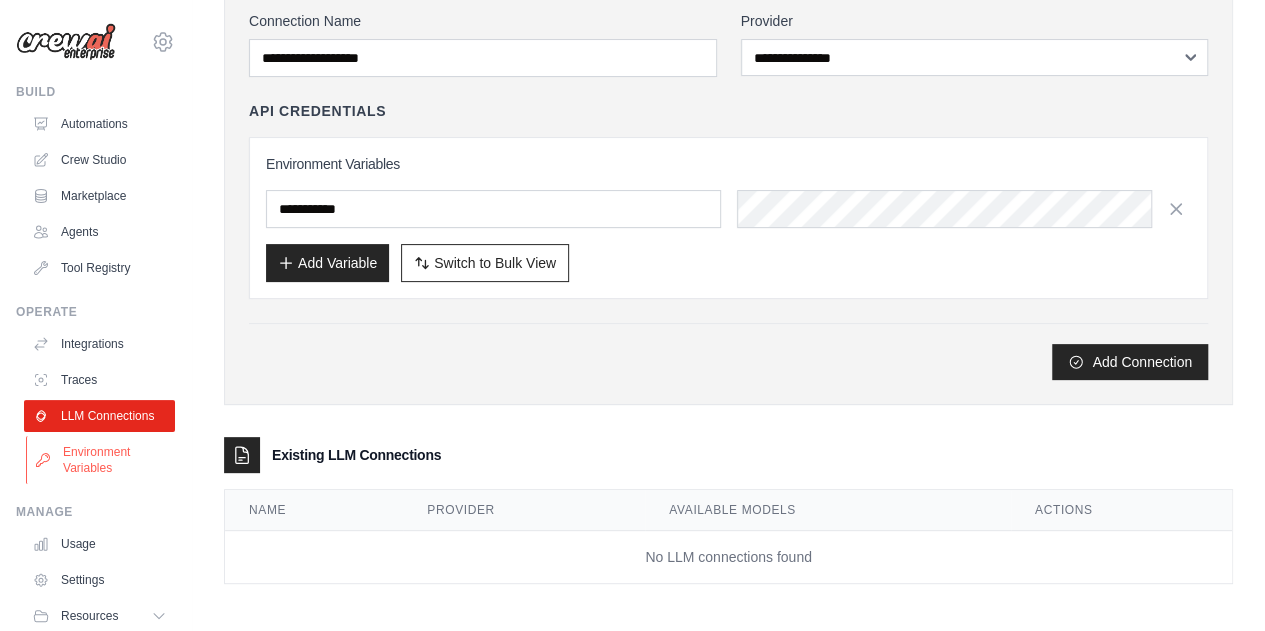 click on "Environment Variables" at bounding box center [101, 460] 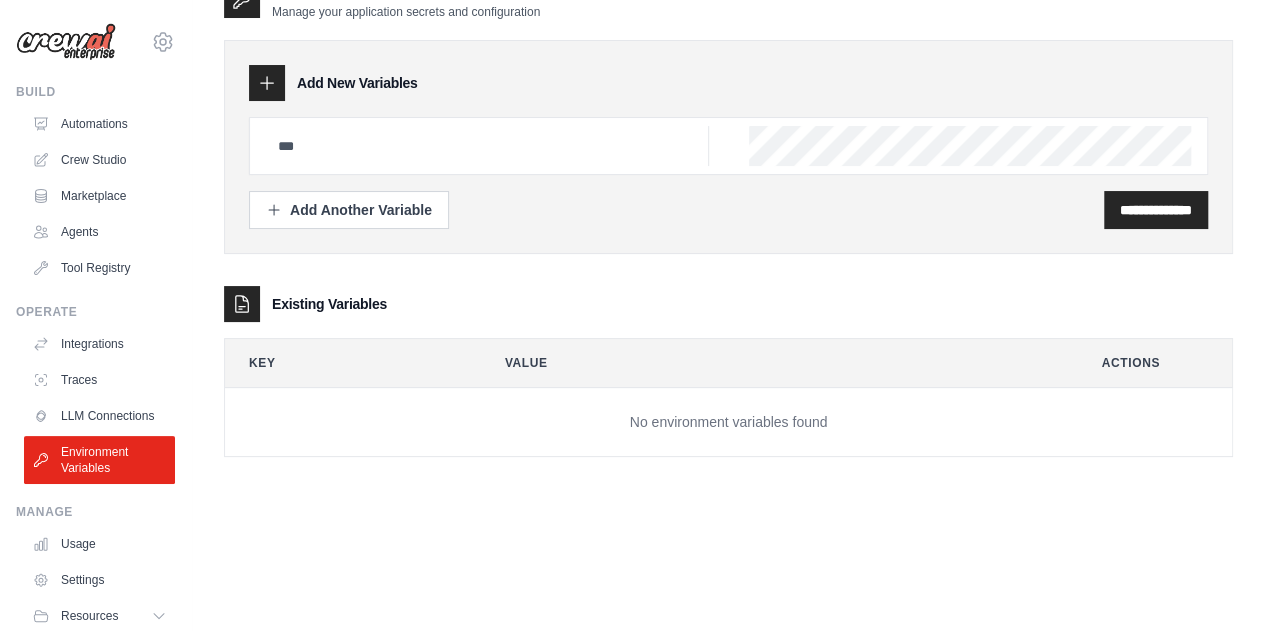 scroll, scrollTop: 0, scrollLeft: 0, axis: both 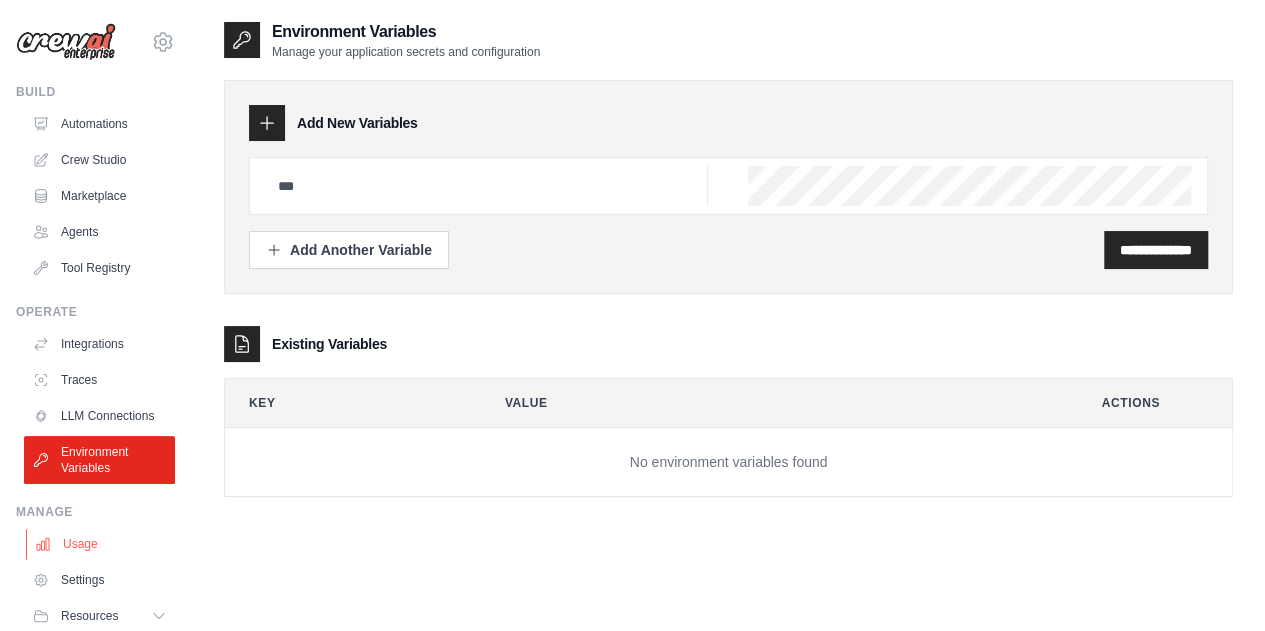 click on "Usage" at bounding box center [101, 544] 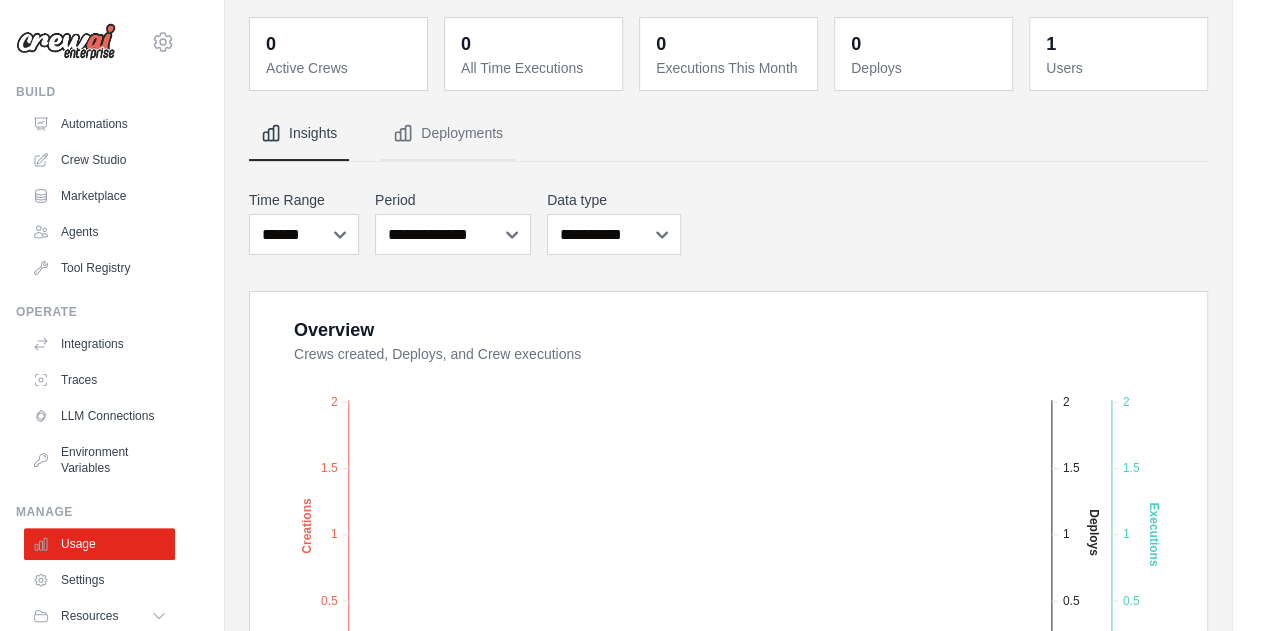 scroll, scrollTop: 200, scrollLeft: 0, axis: vertical 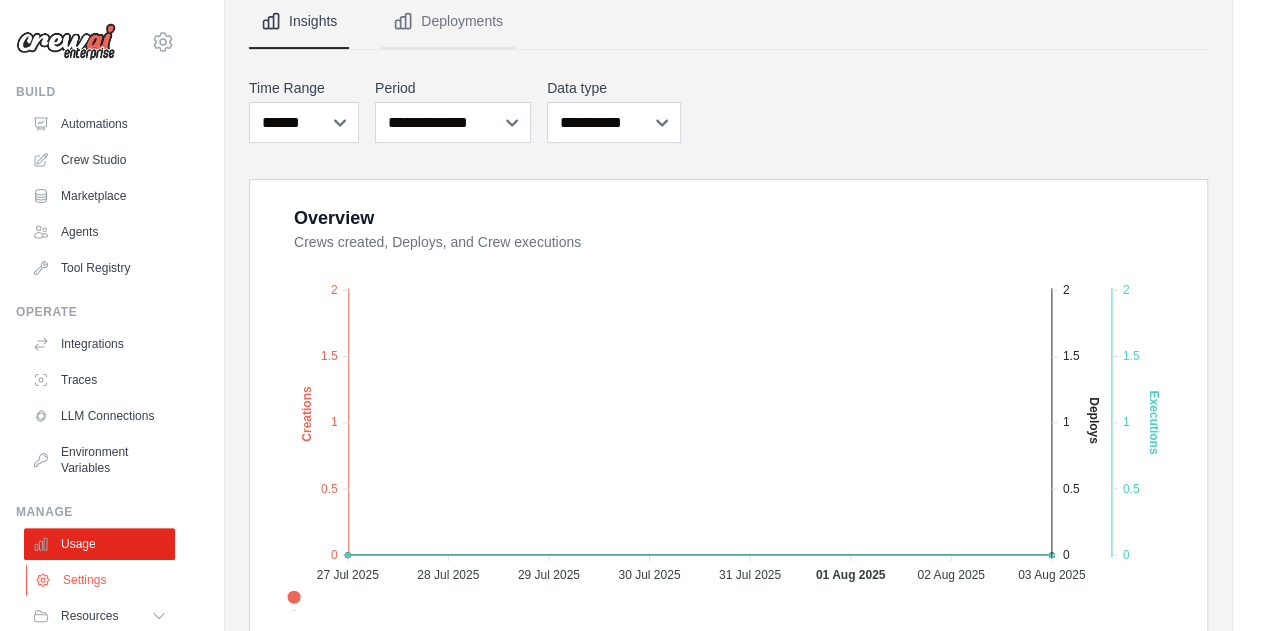 click on "Settings" at bounding box center [101, 580] 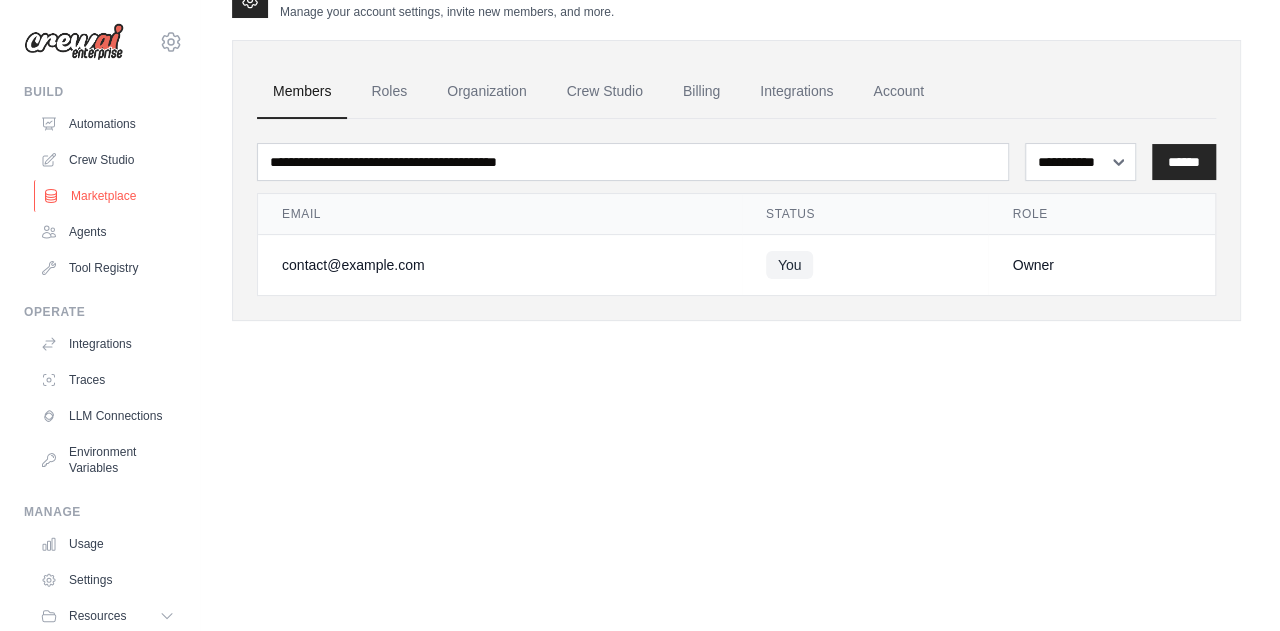 scroll, scrollTop: 0, scrollLeft: 0, axis: both 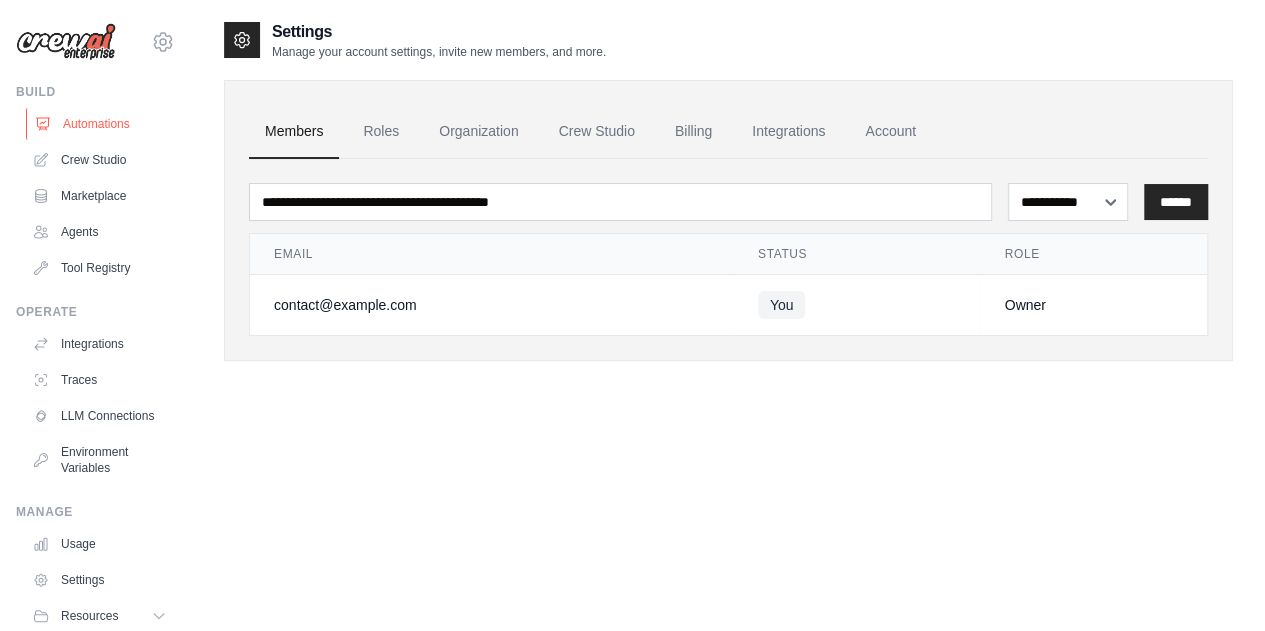 click on "Automations" at bounding box center [101, 124] 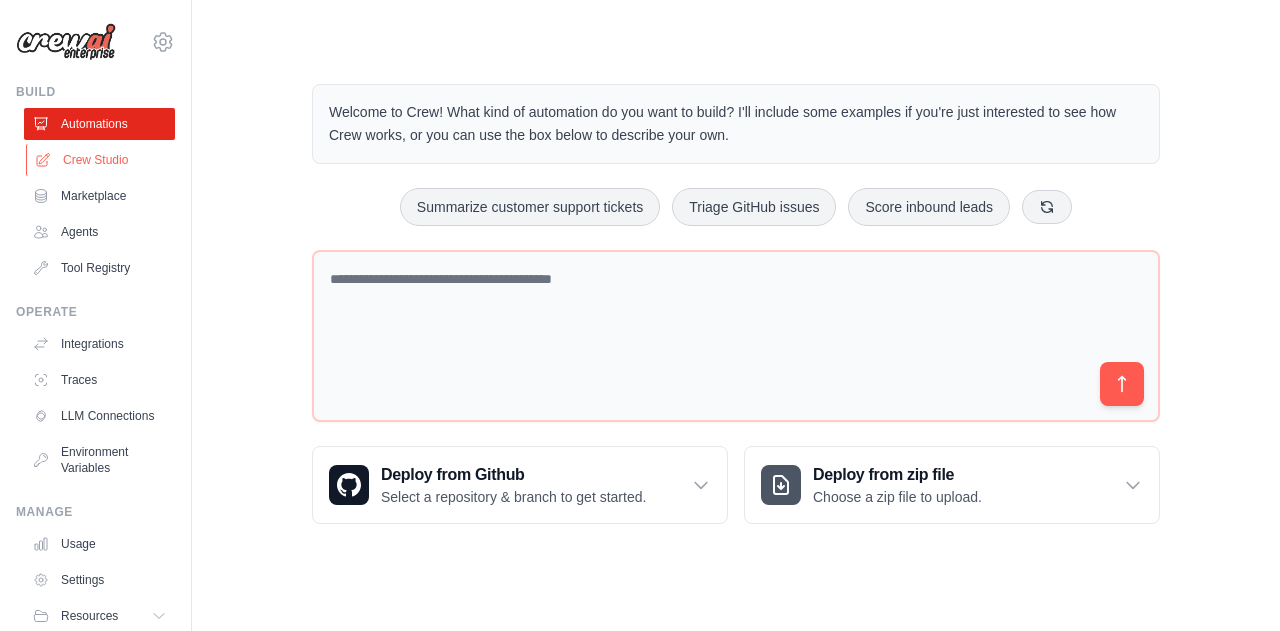 click on "Crew Studio" at bounding box center (101, 160) 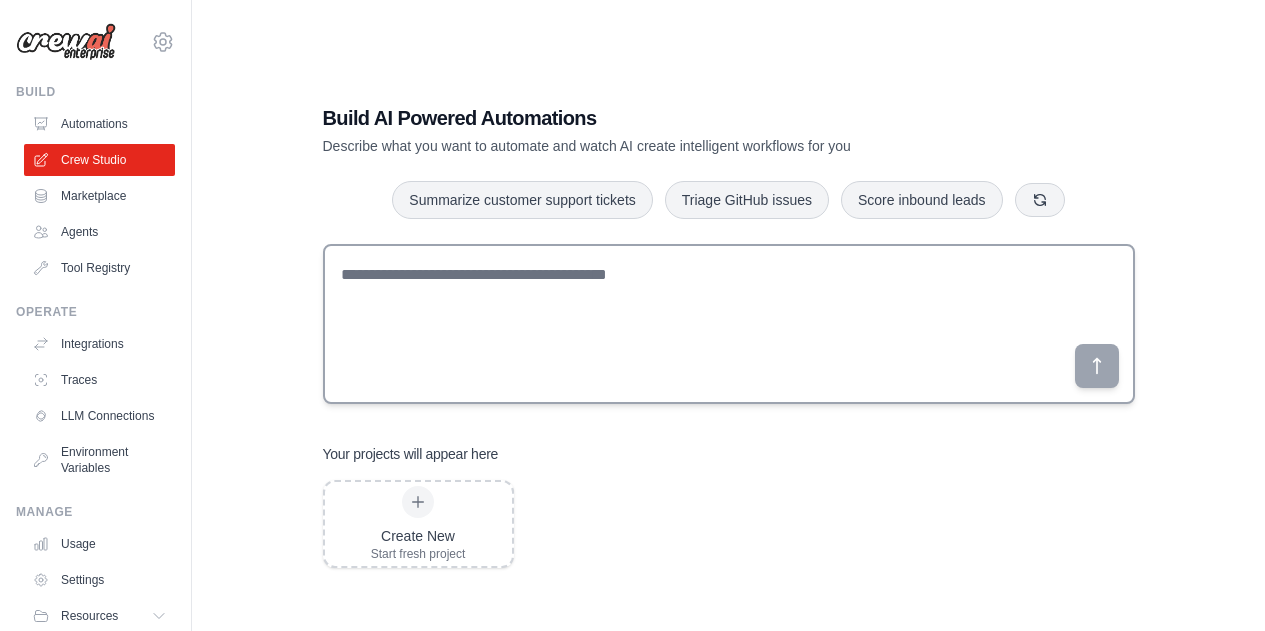 scroll, scrollTop: 0, scrollLeft: 0, axis: both 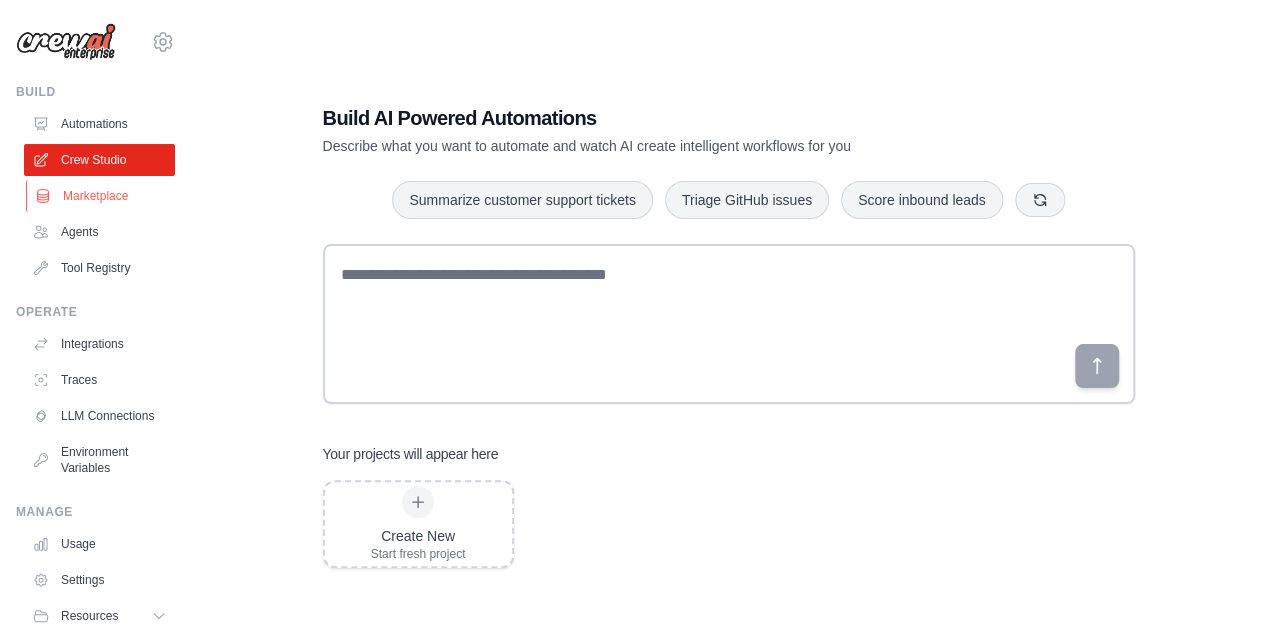click on "Marketplace" at bounding box center [101, 196] 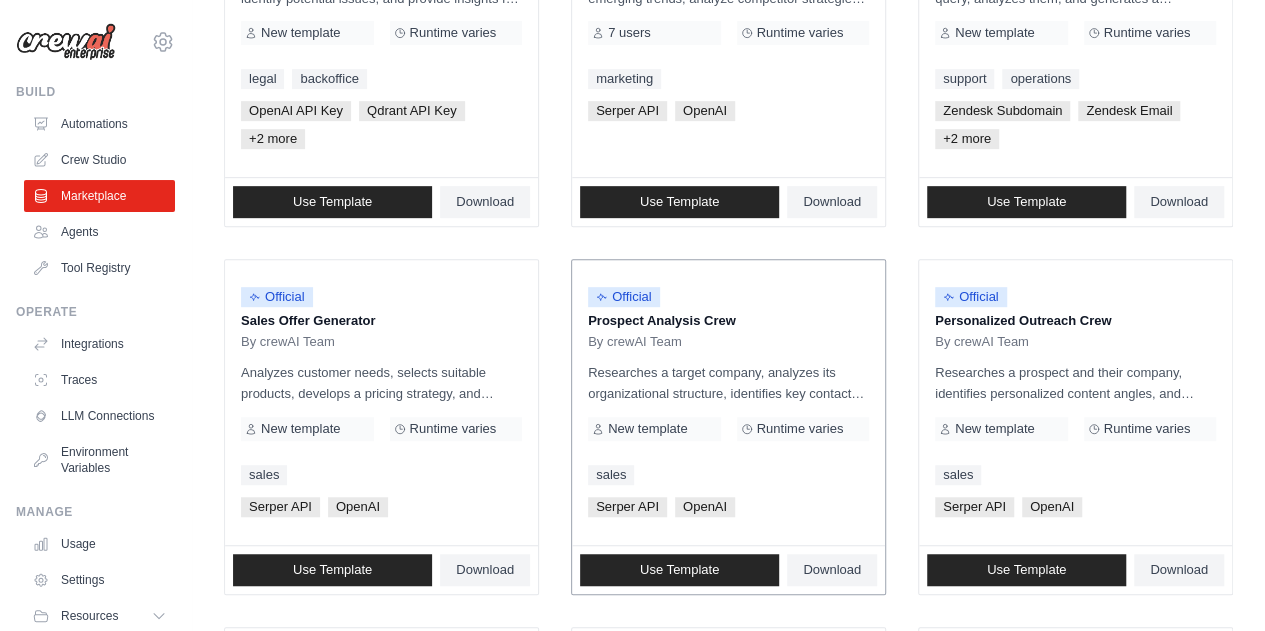 scroll, scrollTop: 409, scrollLeft: 0, axis: vertical 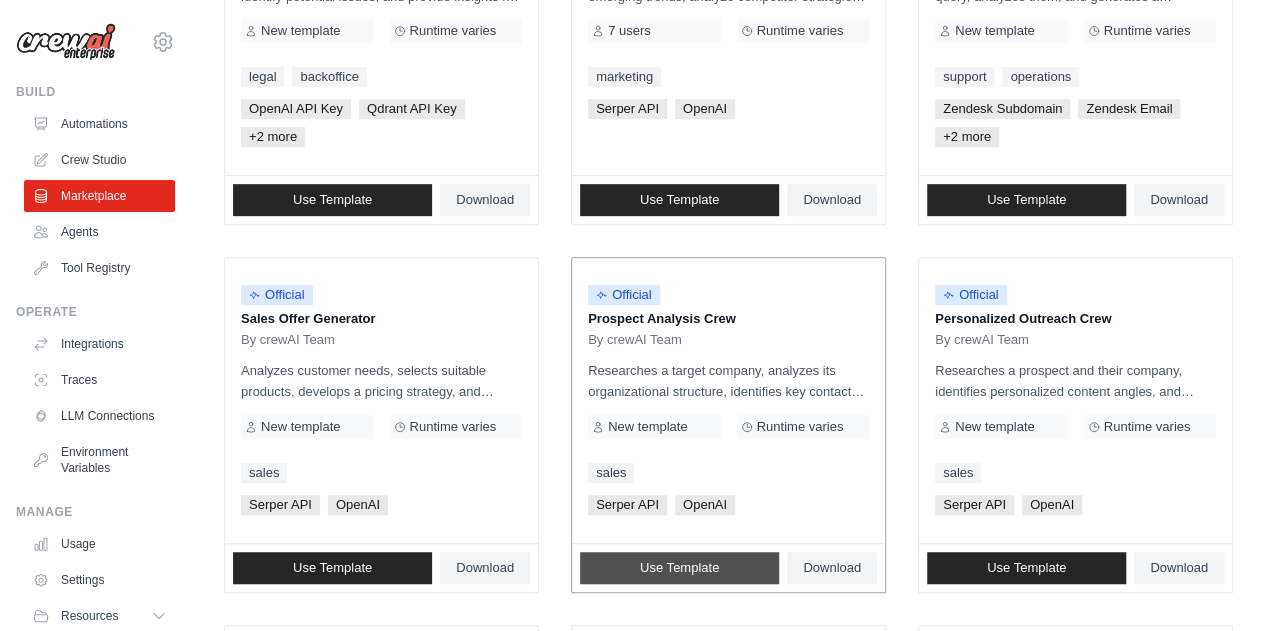 click on "Use Template" at bounding box center (679, 568) 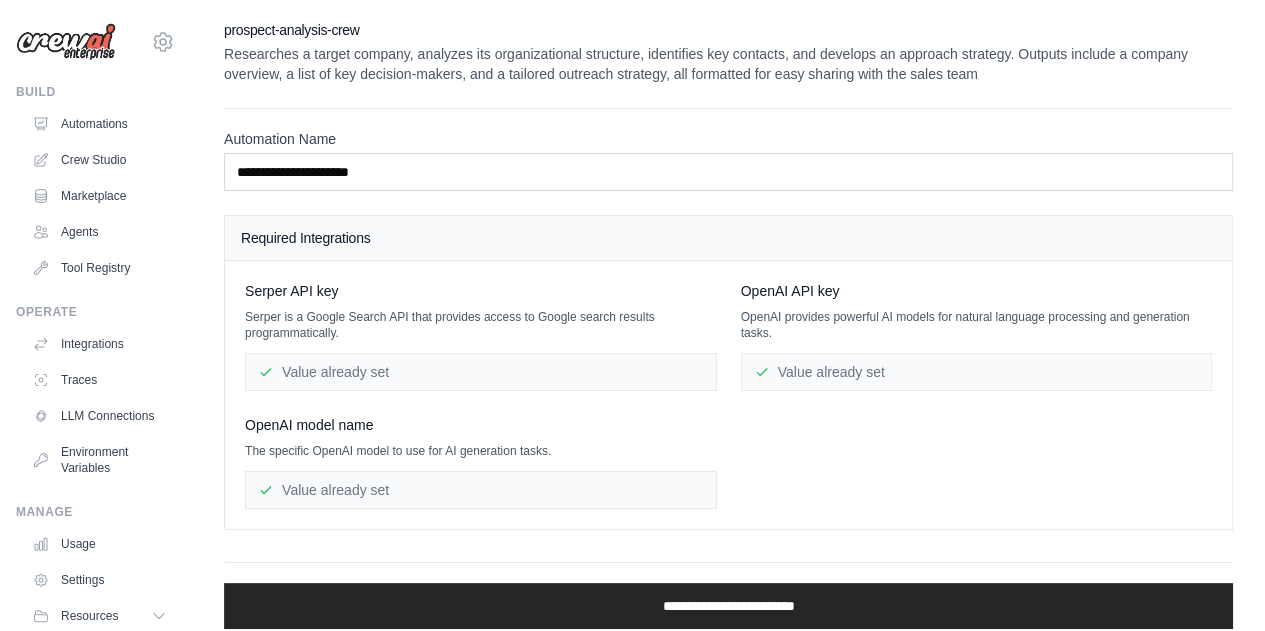 scroll, scrollTop: 13, scrollLeft: 0, axis: vertical 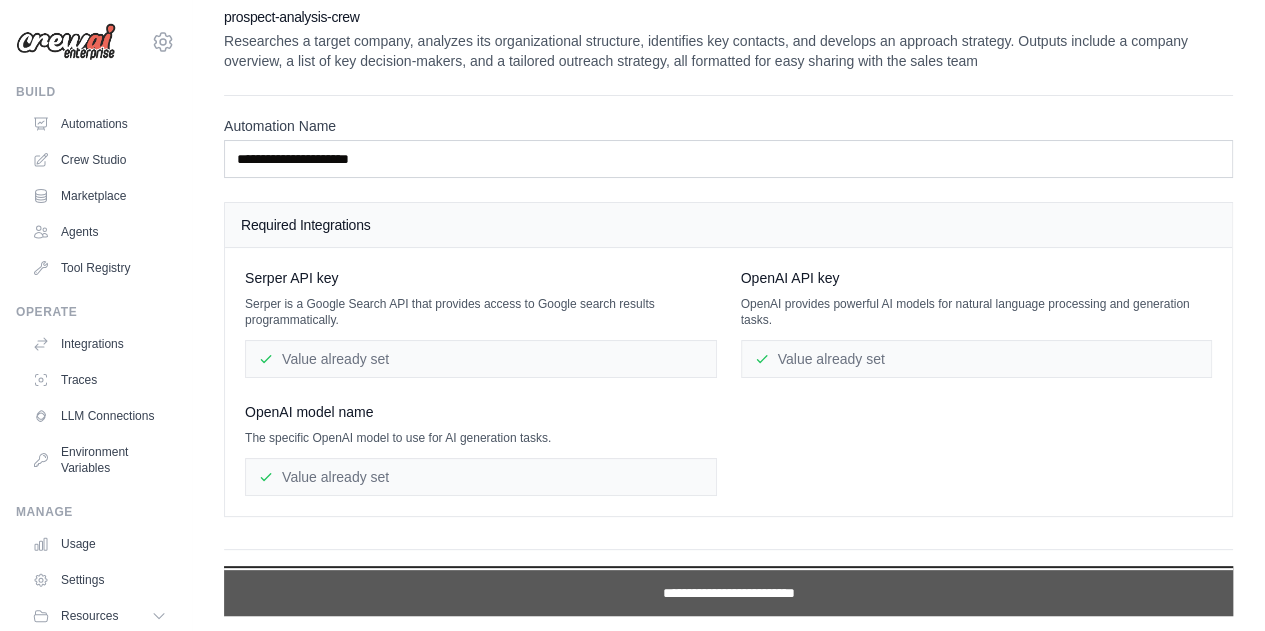 click on "**********" at bounding box center (728, 593) 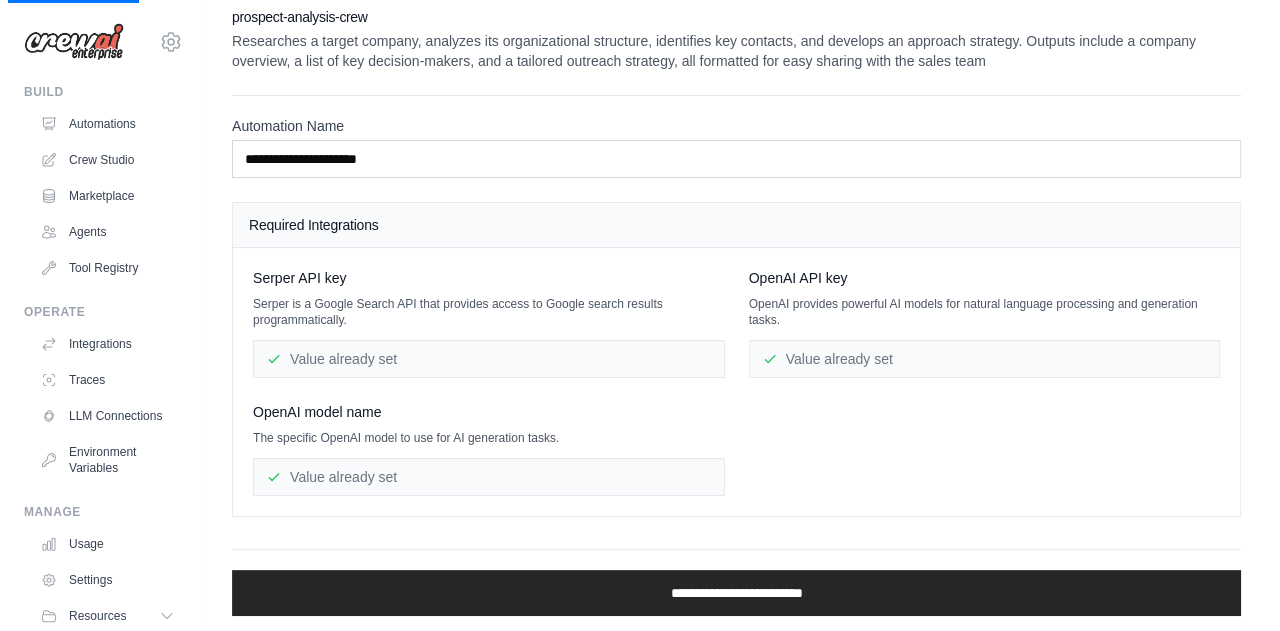 scroll, scrollTop: 0, scrollLeft: 0, axis: both 